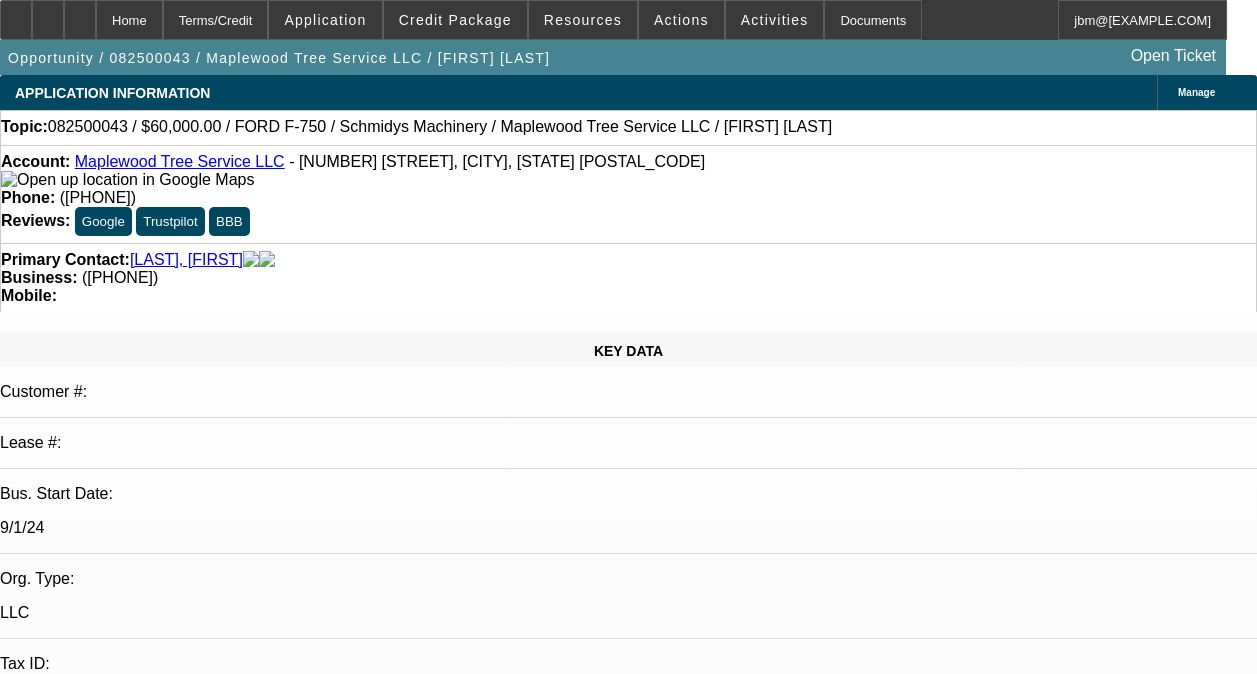 select on "0" 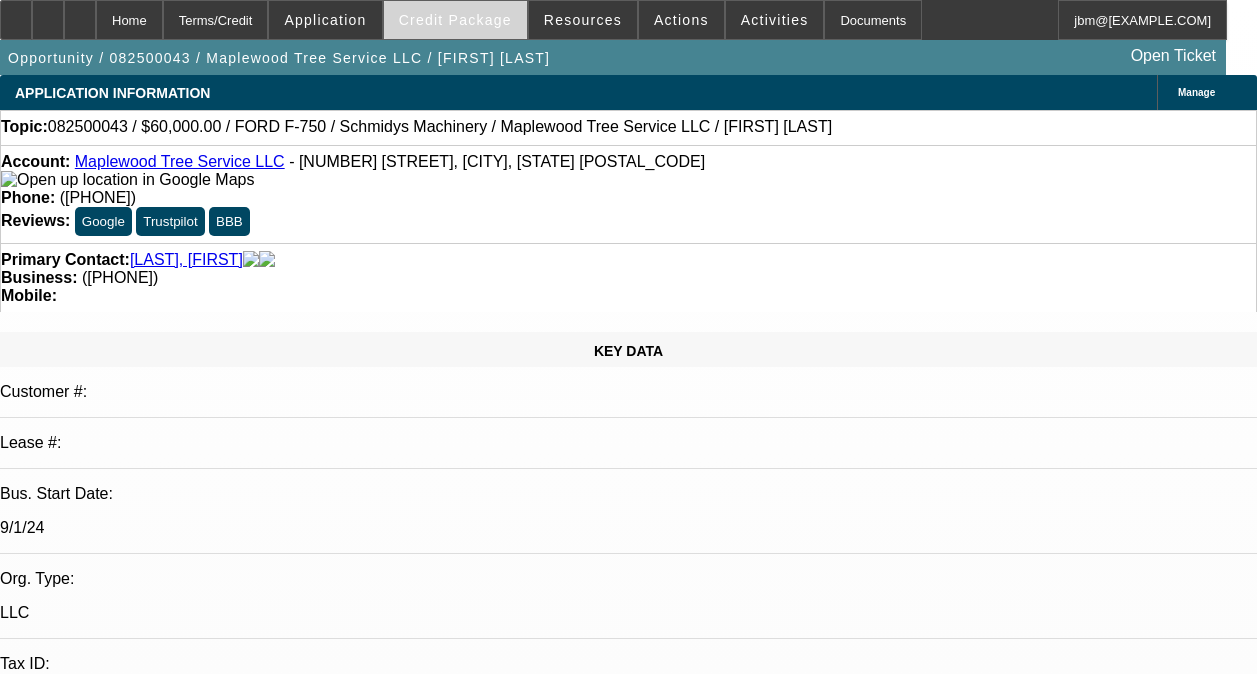 scroll, scrollTop: 0, scrollLeft: 0, axis: both 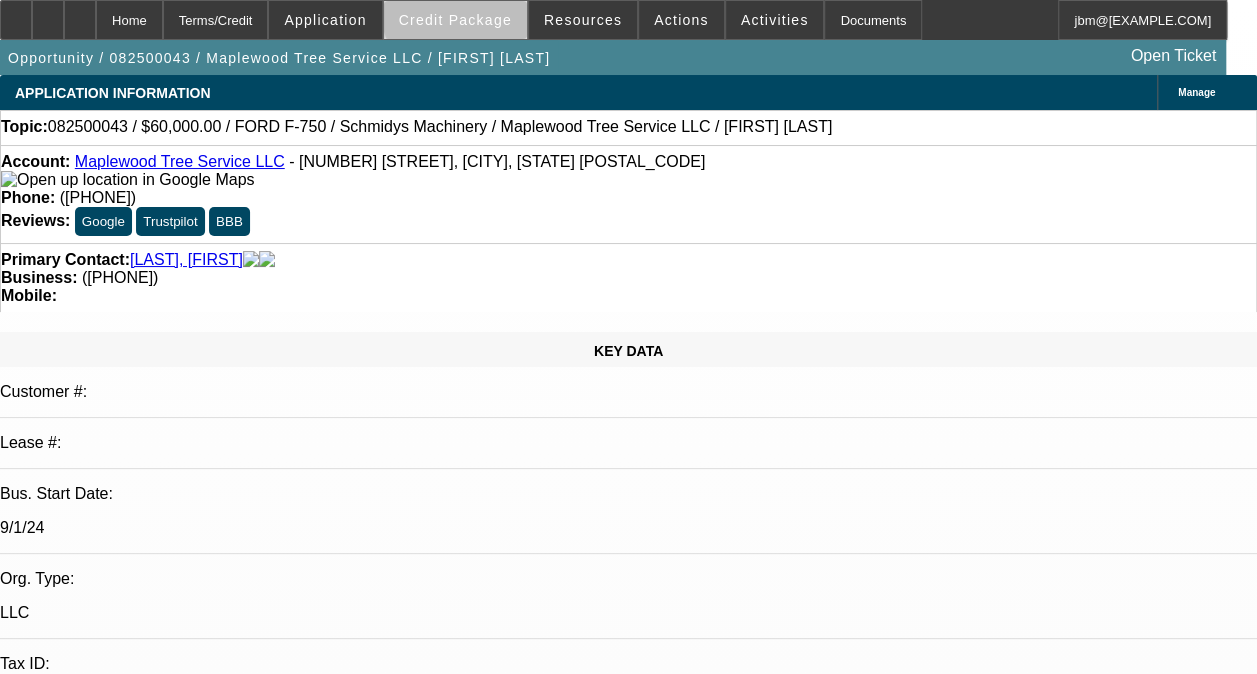 click on "Credit Package" at bounding box center [455, 20] 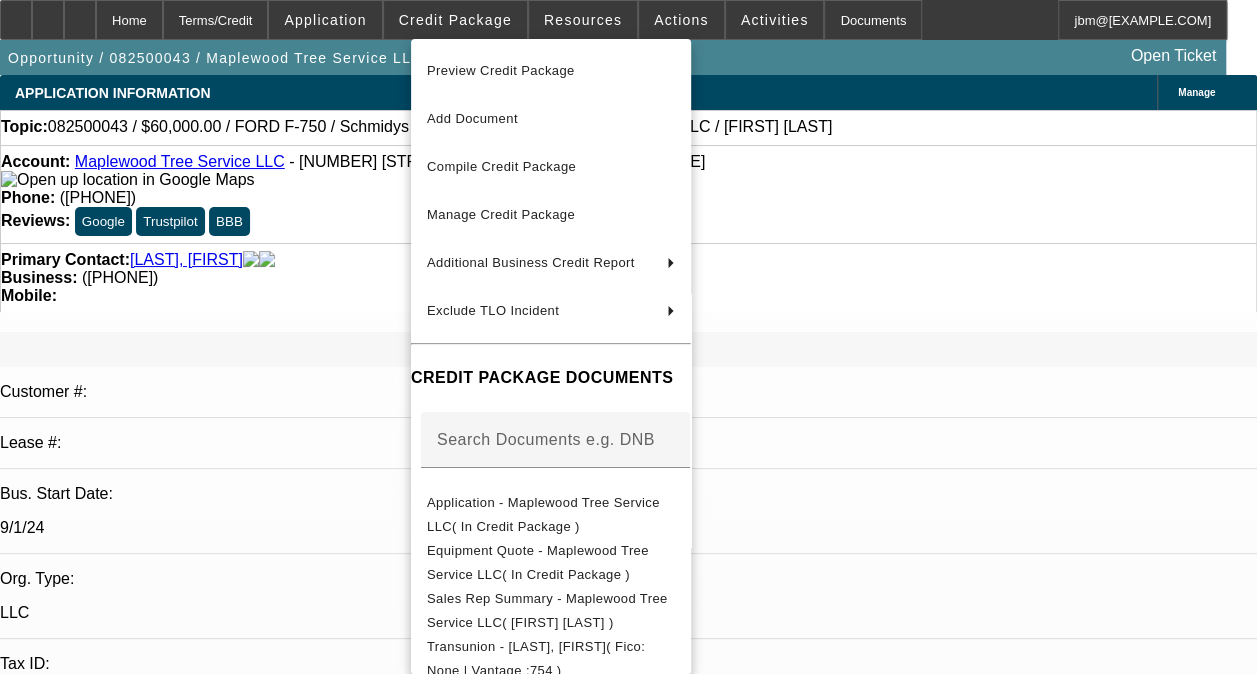 click at bounding box center [628, 337] 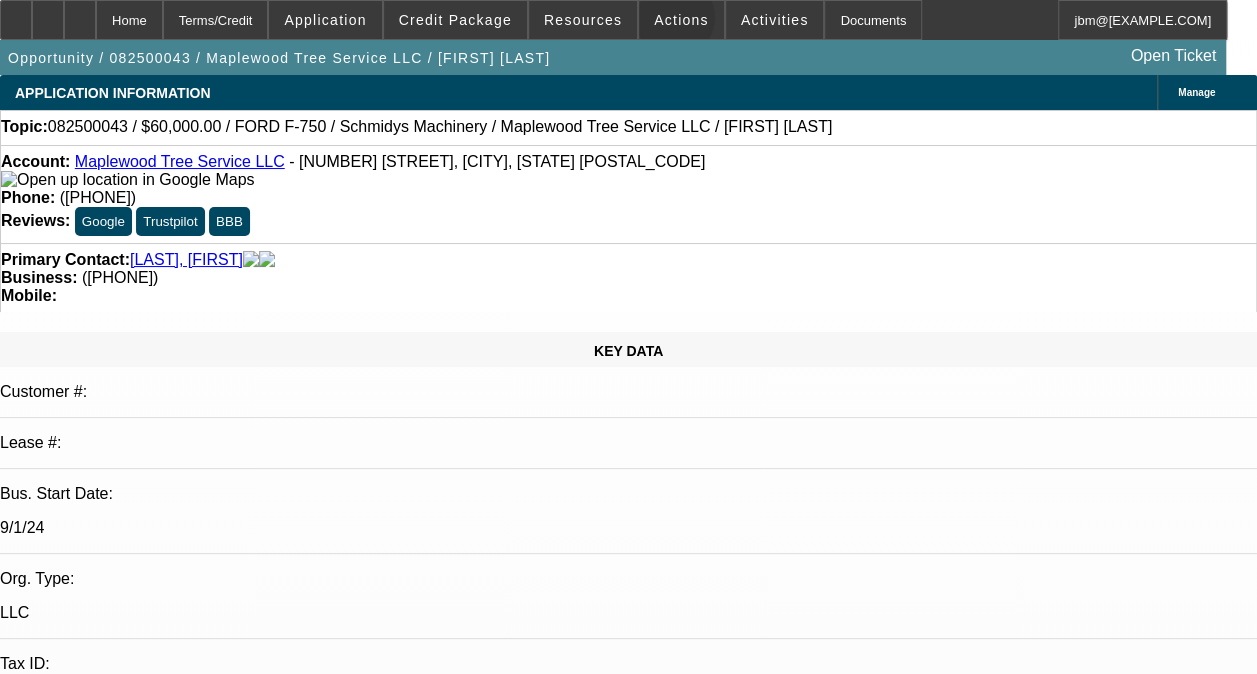 click on "Actions" at bounding box center [681, 20] 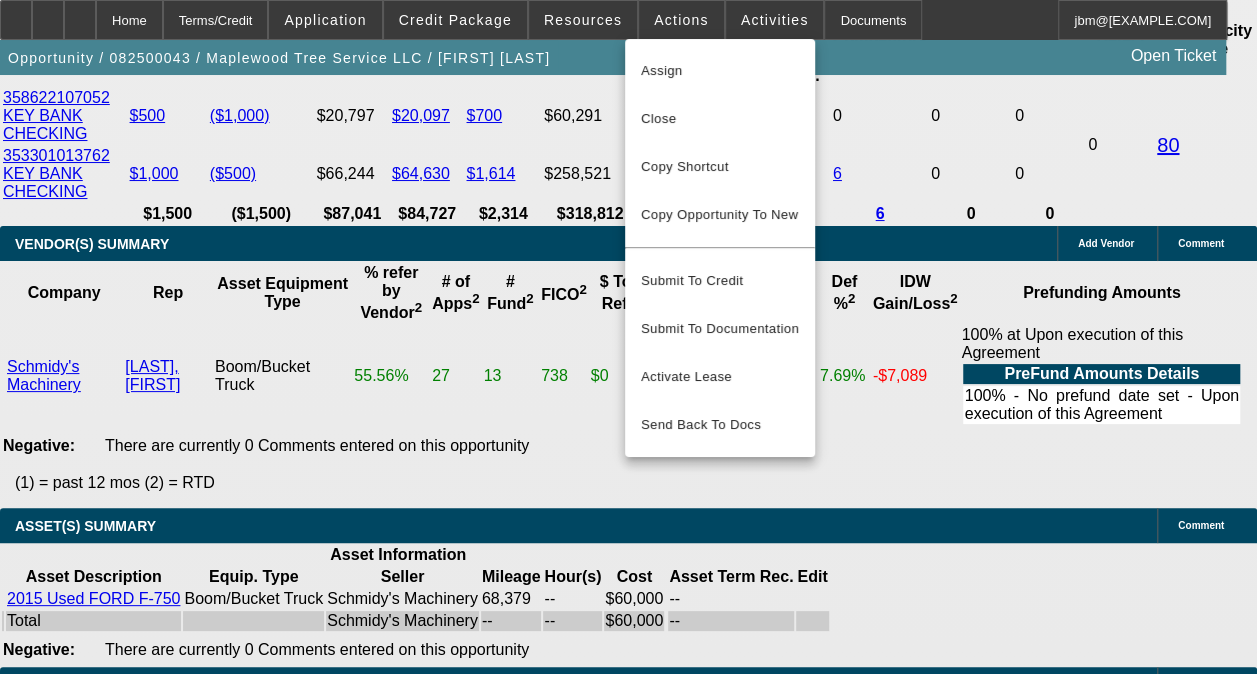 scroll, scrollTop: 4400, scrollLeft: 0, axis: vertical 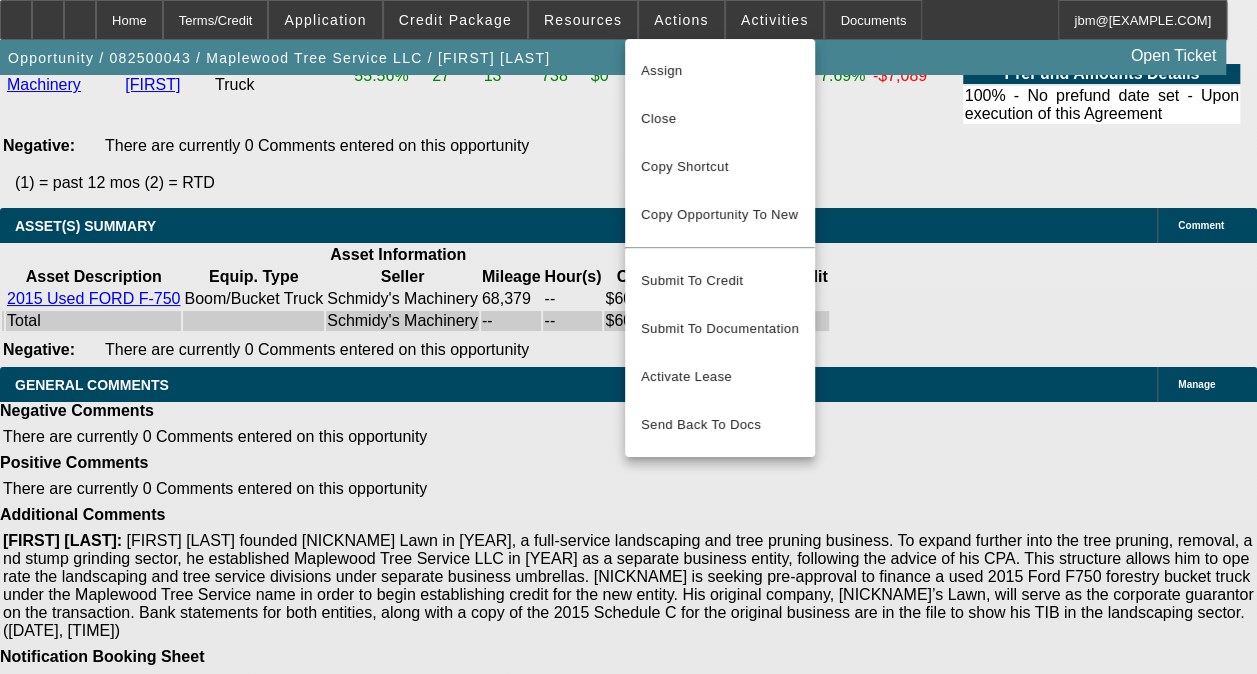 click at bounding box center (628, 337) 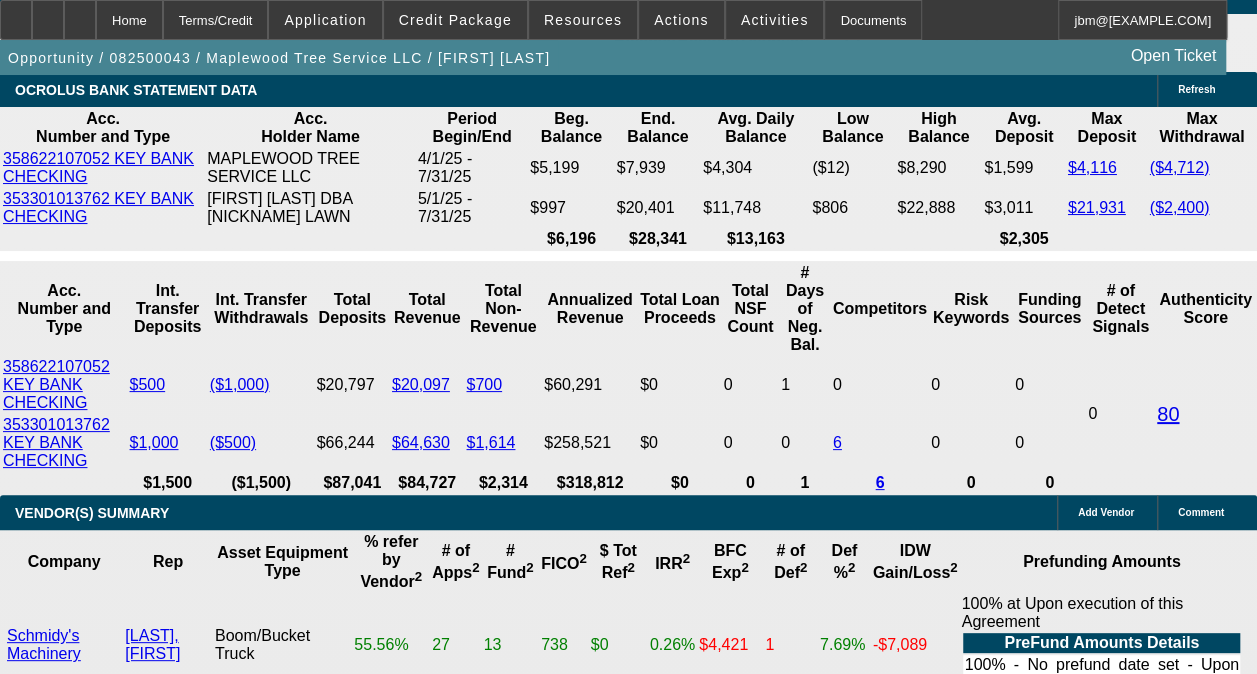 scroll, scrollTop: 3700, scrollLeft: 0, axis: vertical 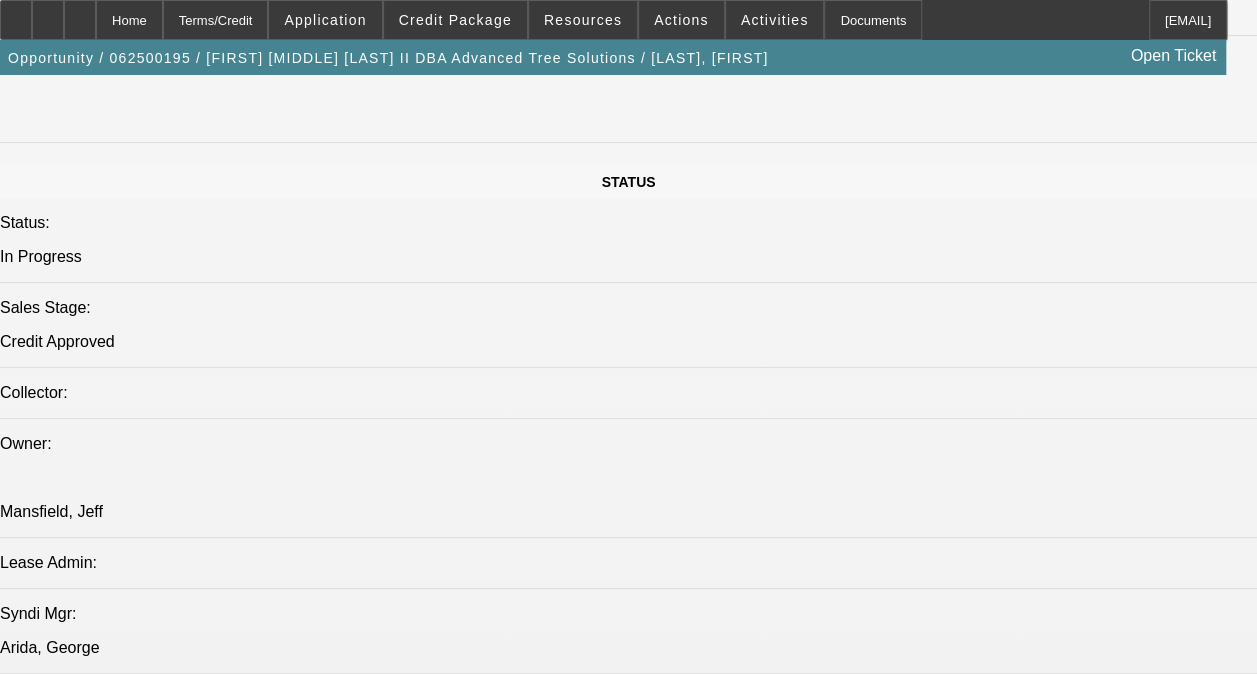 select on "0.1" 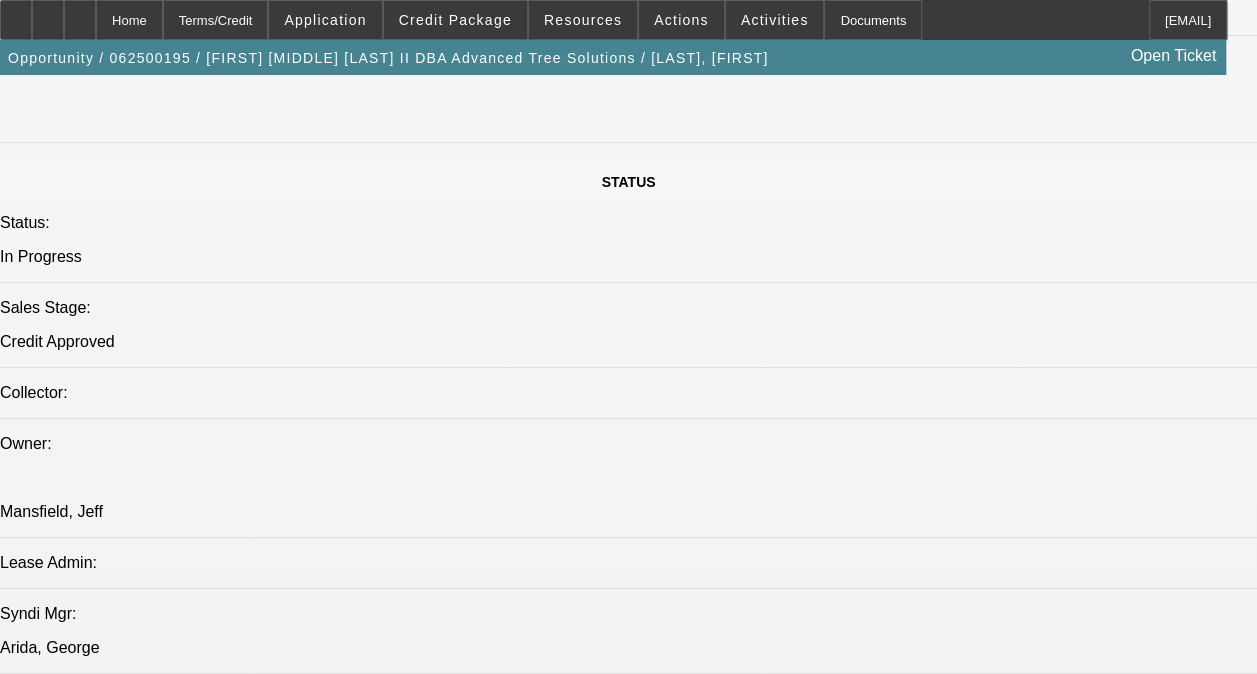 select on "1" 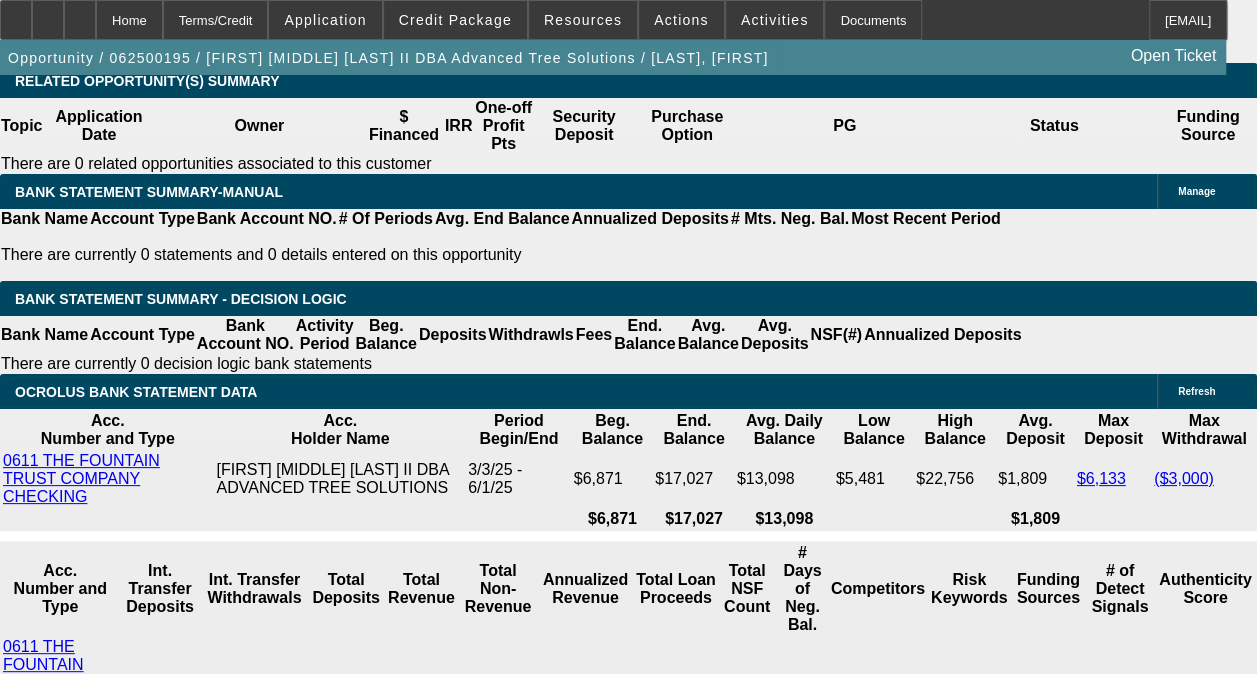scroll, scrollTop: 3606, scrollLeft: 0, axis: vertical 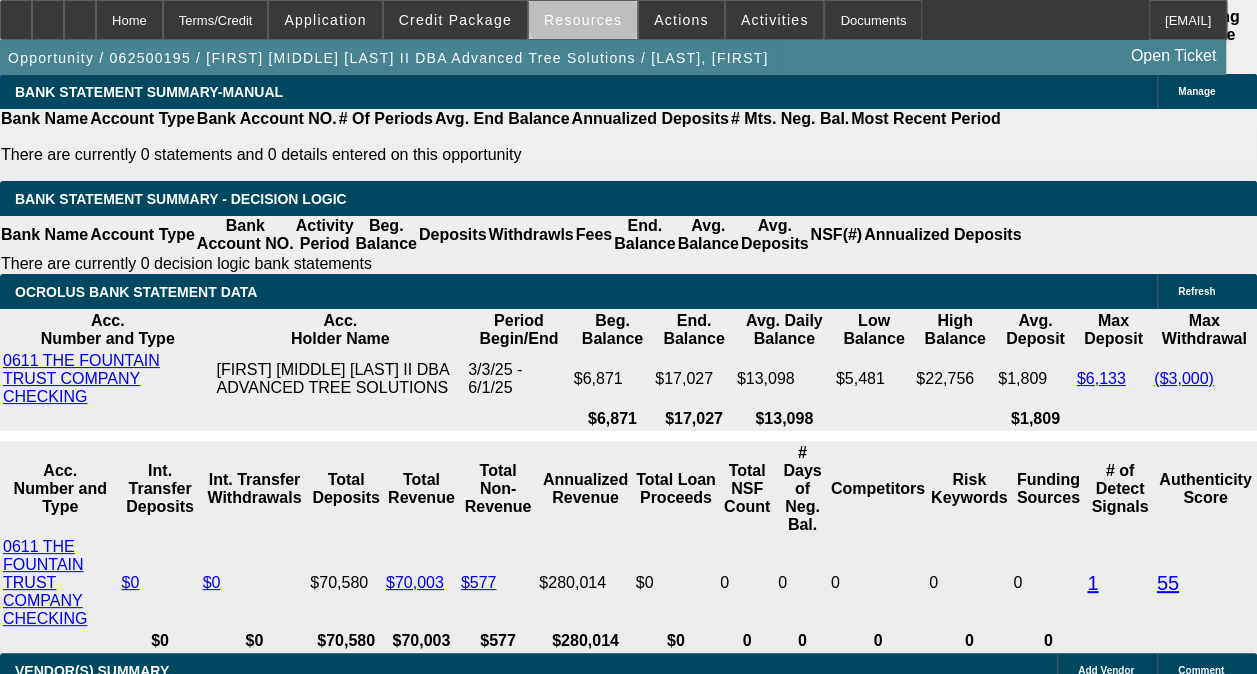 click on "Resources" at bounding box center [583, 20] 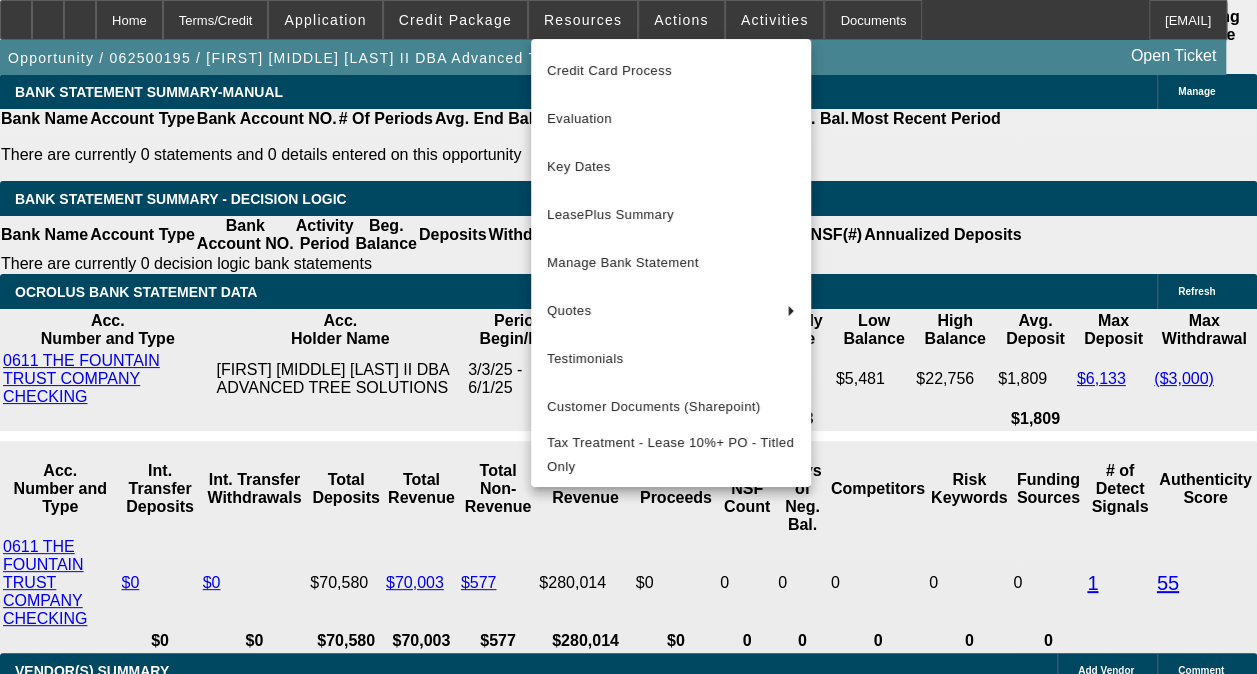 click at bounding box center (628, 337) 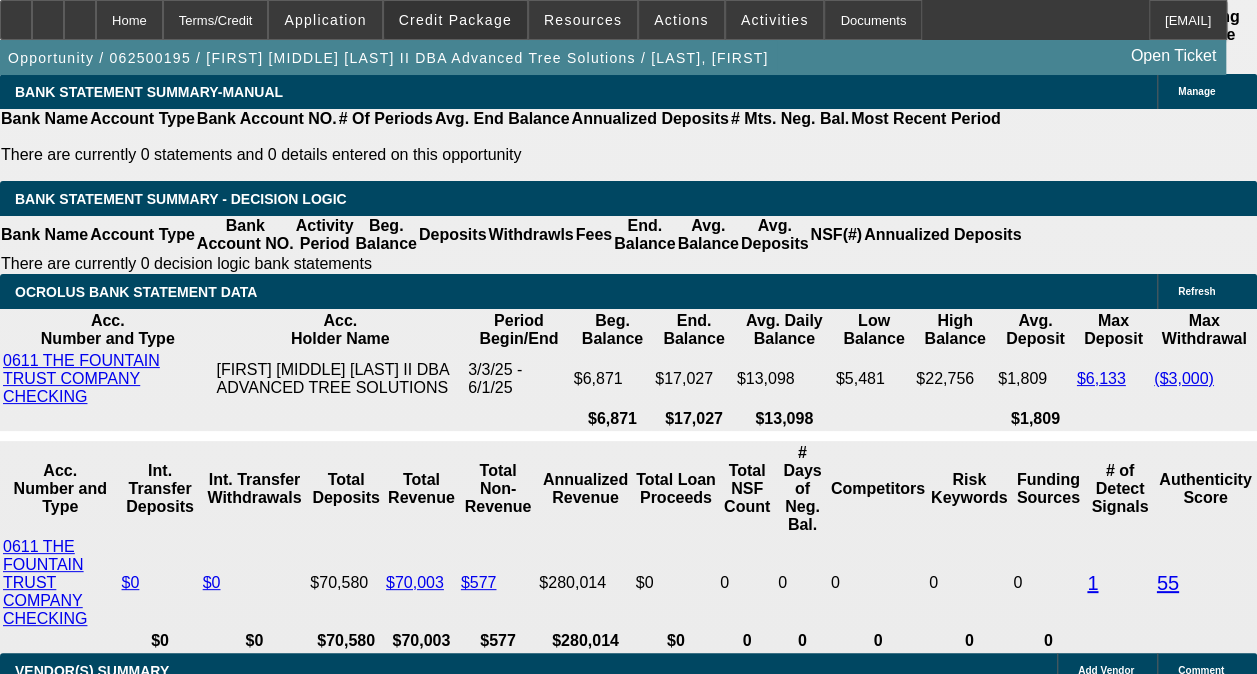 click at bounding box center [455, 20] 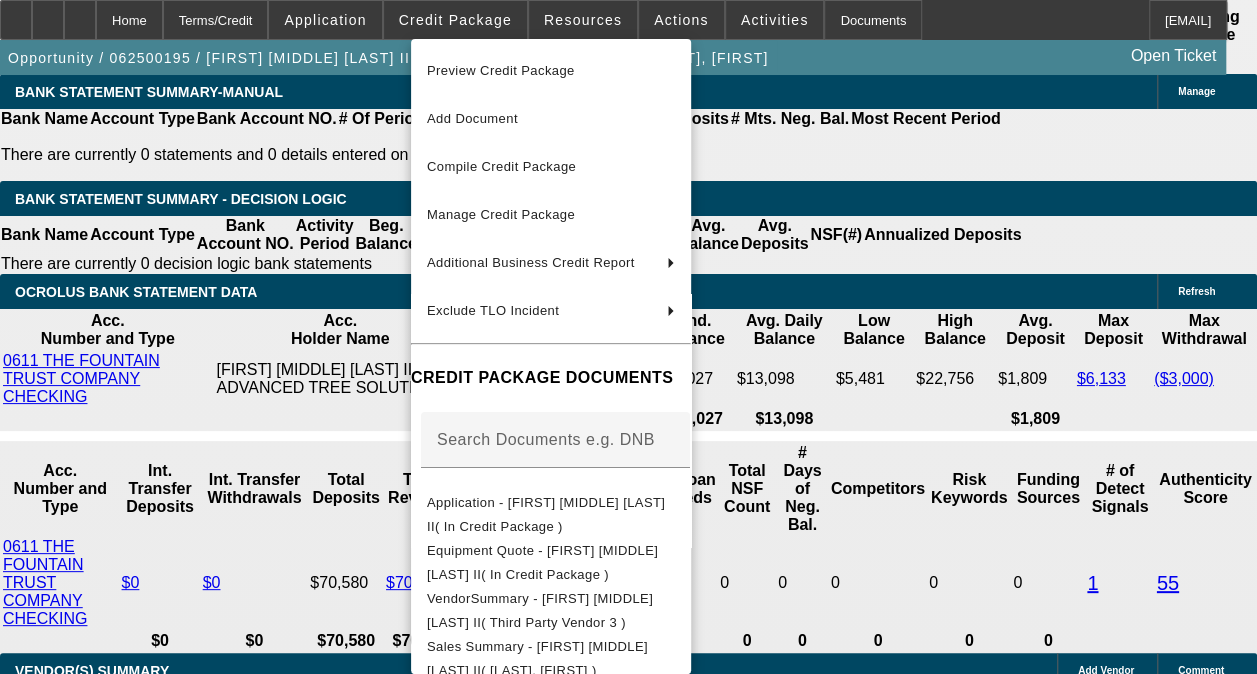 click at bounding box center [628, 337] 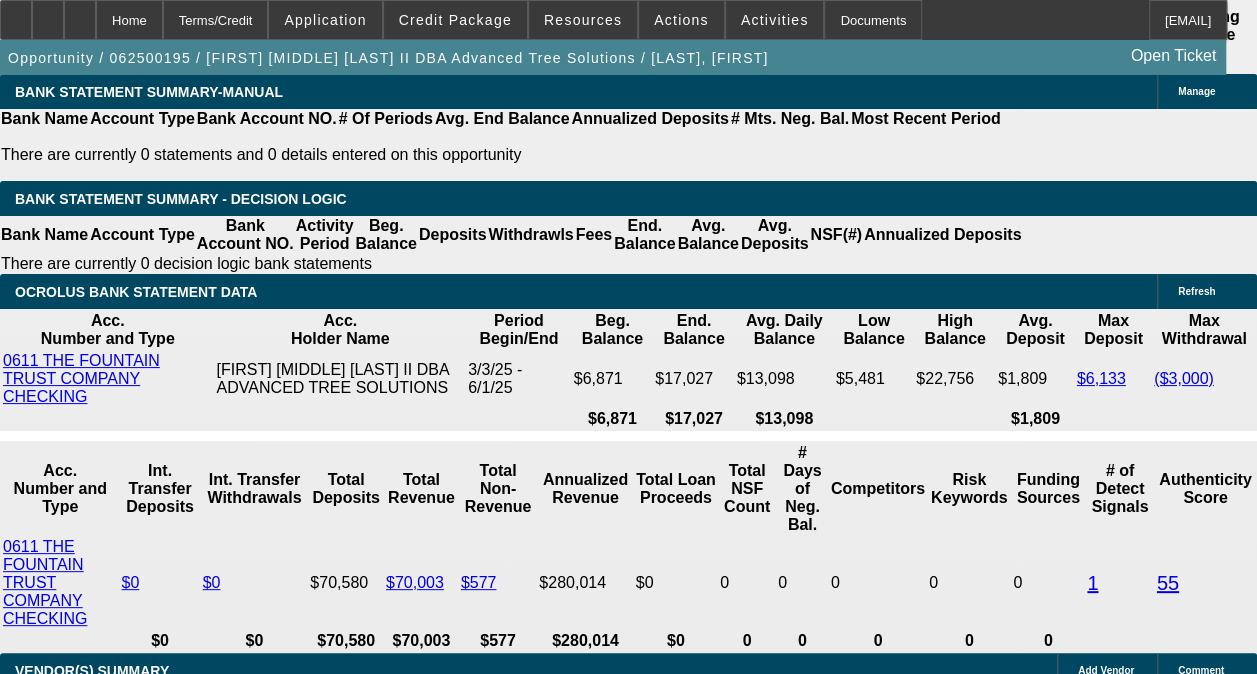 click on "Actions" at bounding box center [681, 20] 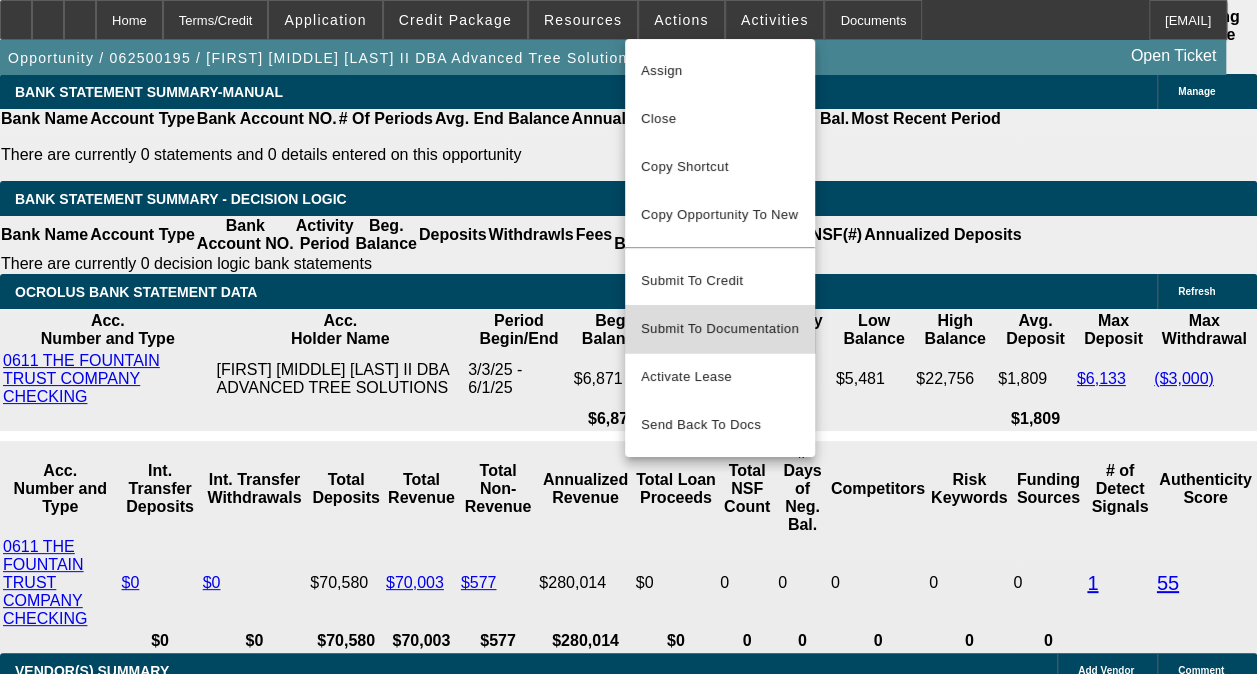 click on "Submit To Documentation" at bounding box center (720, 329) 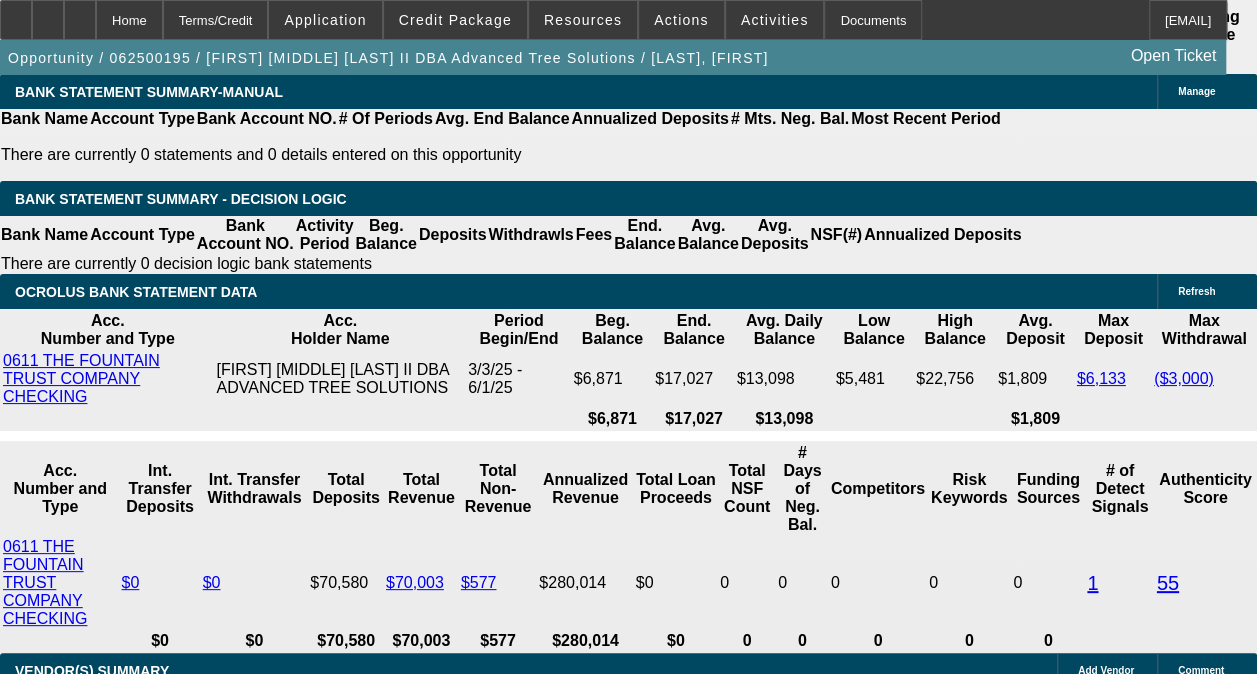 scroll, scrollTop: 0, scrollLeft: 0, axis: both 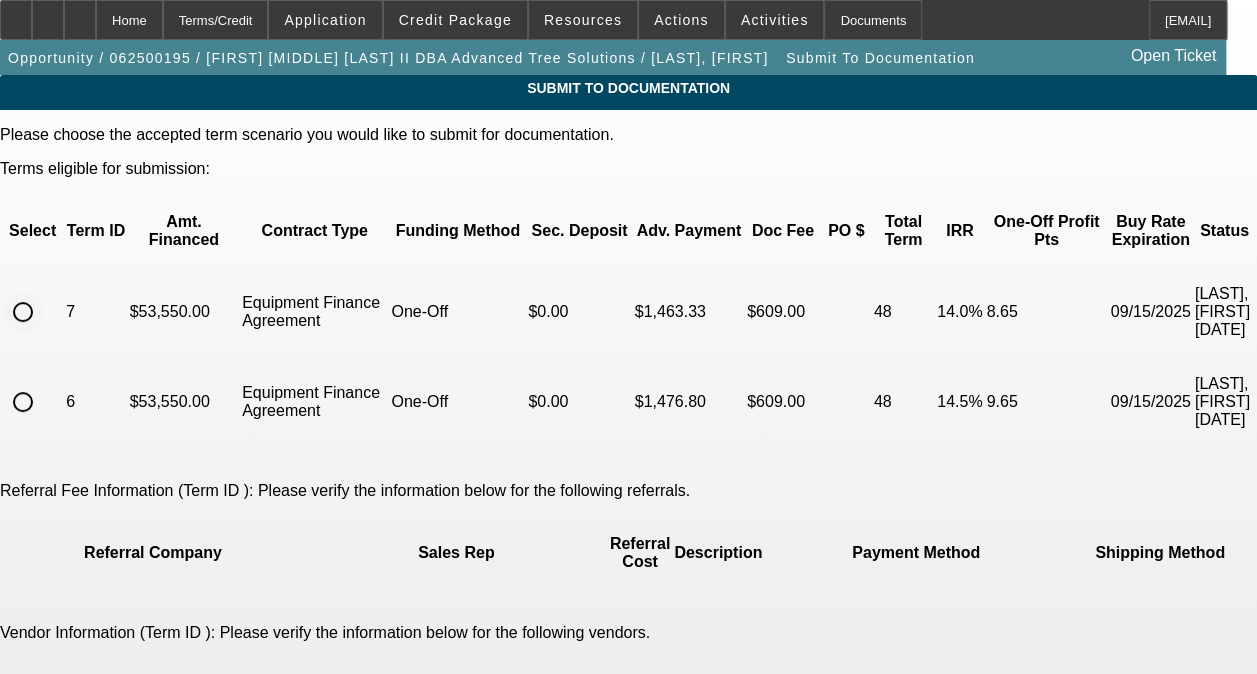 click at bounding box center [23, 312] 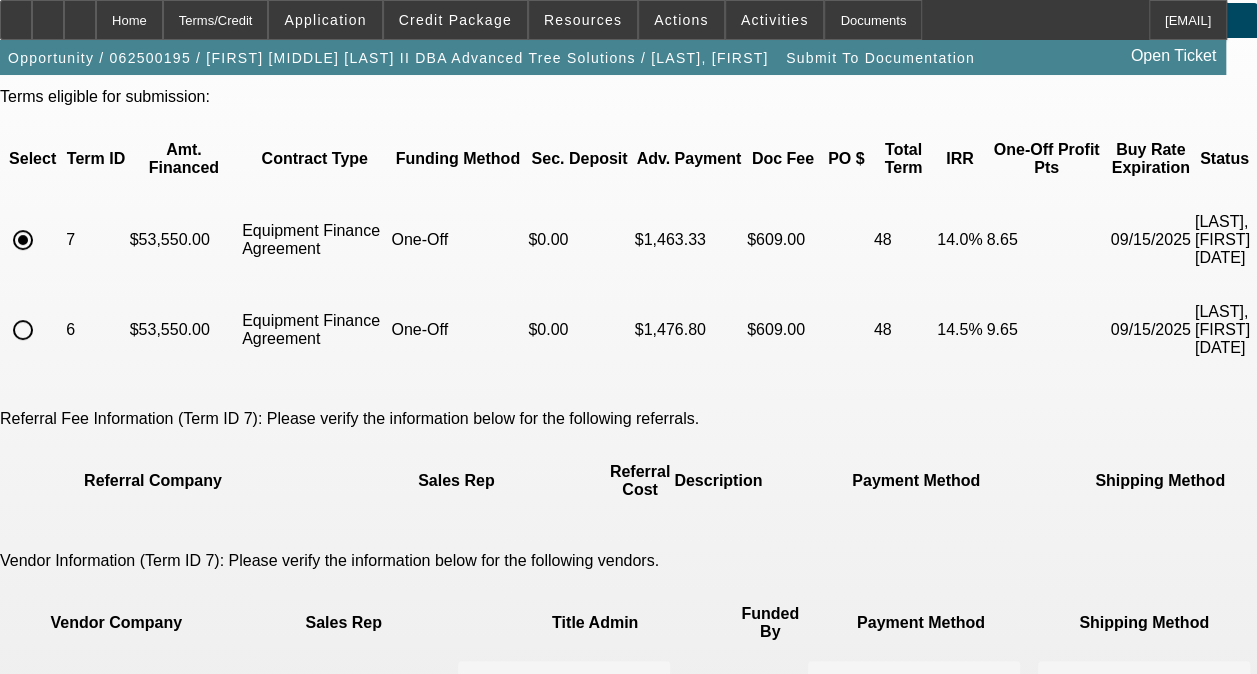 scroll, scrollTop: 200, scrollLeft: 0, axis: vertical 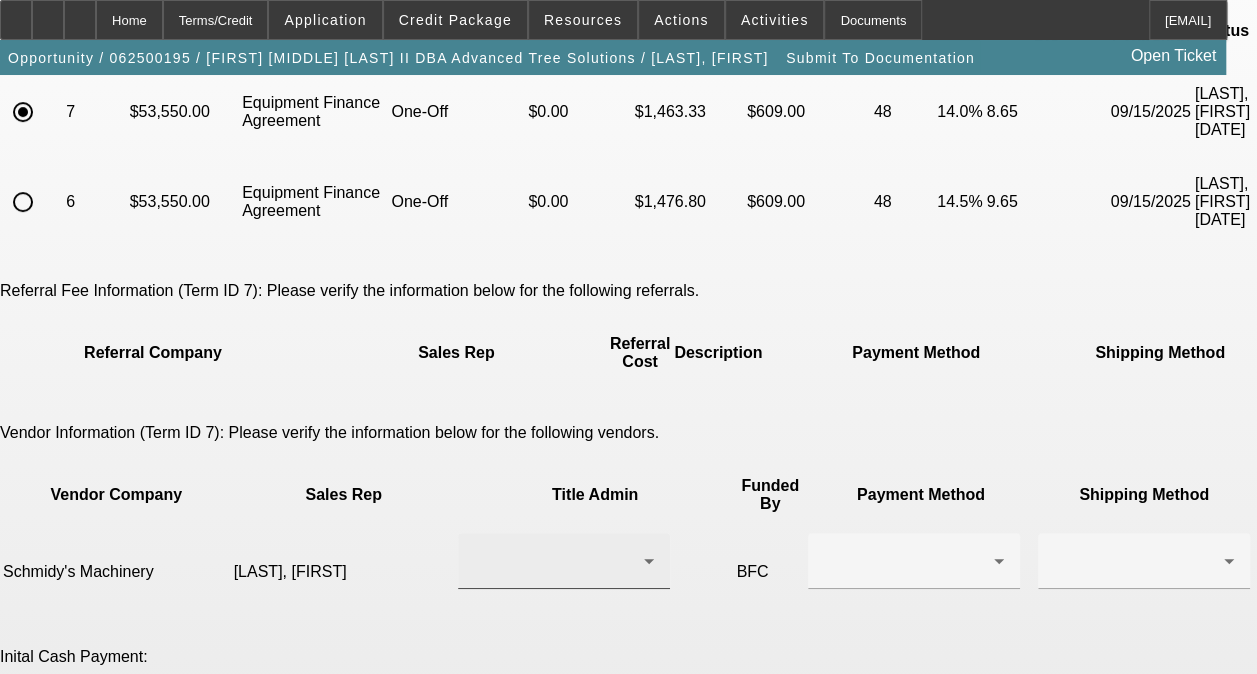 click at bounding box center (559, 561) 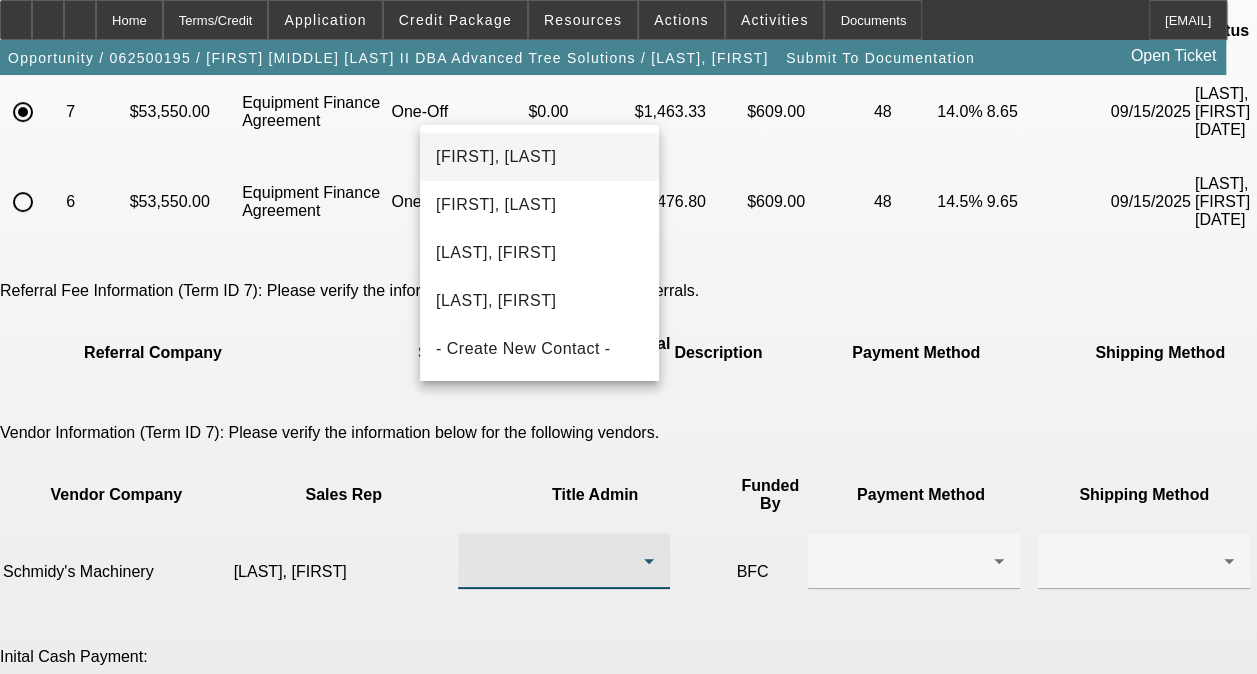 click on "[FIRST], [LAST]" at bounding box center [539, 157] 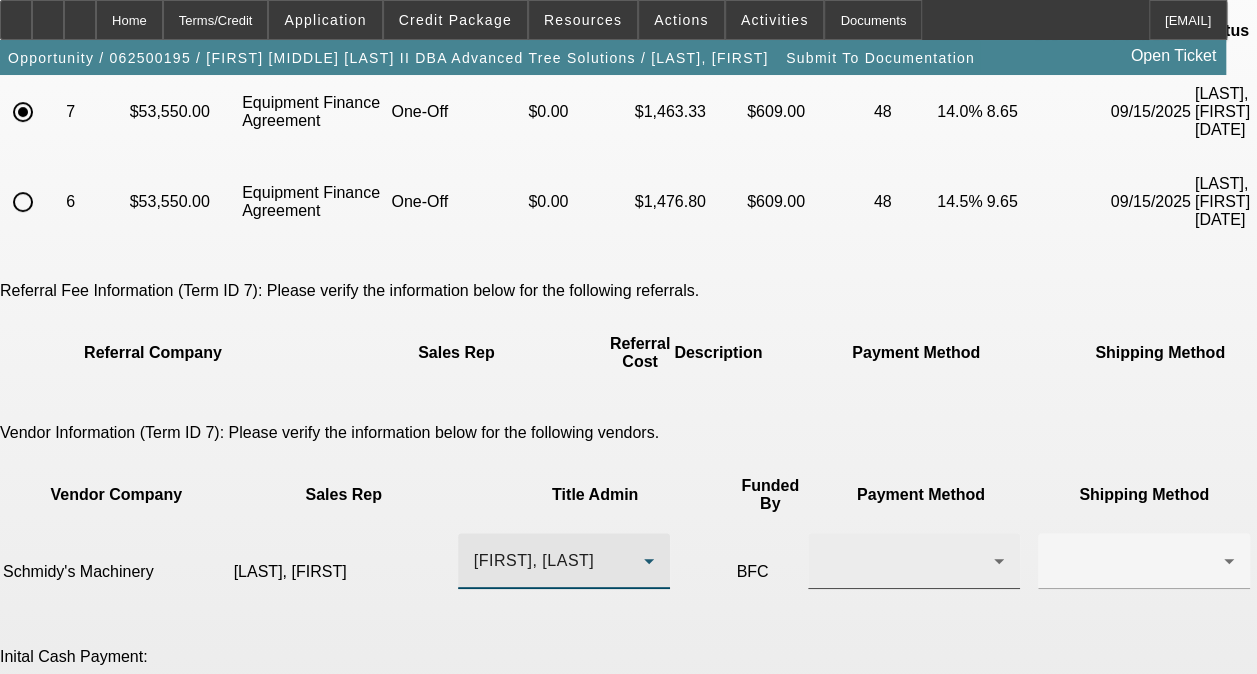 click at bounding box center (909, 561) 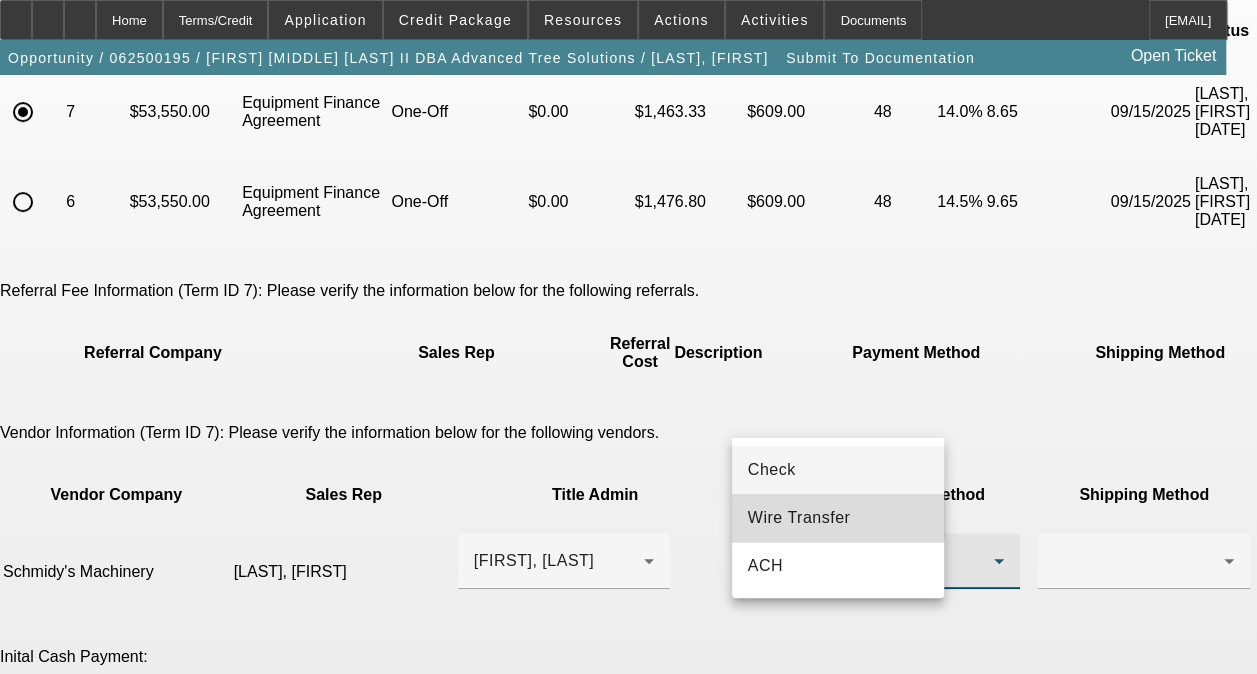click on "Wire Transfer" at bounding box center [799, 518] 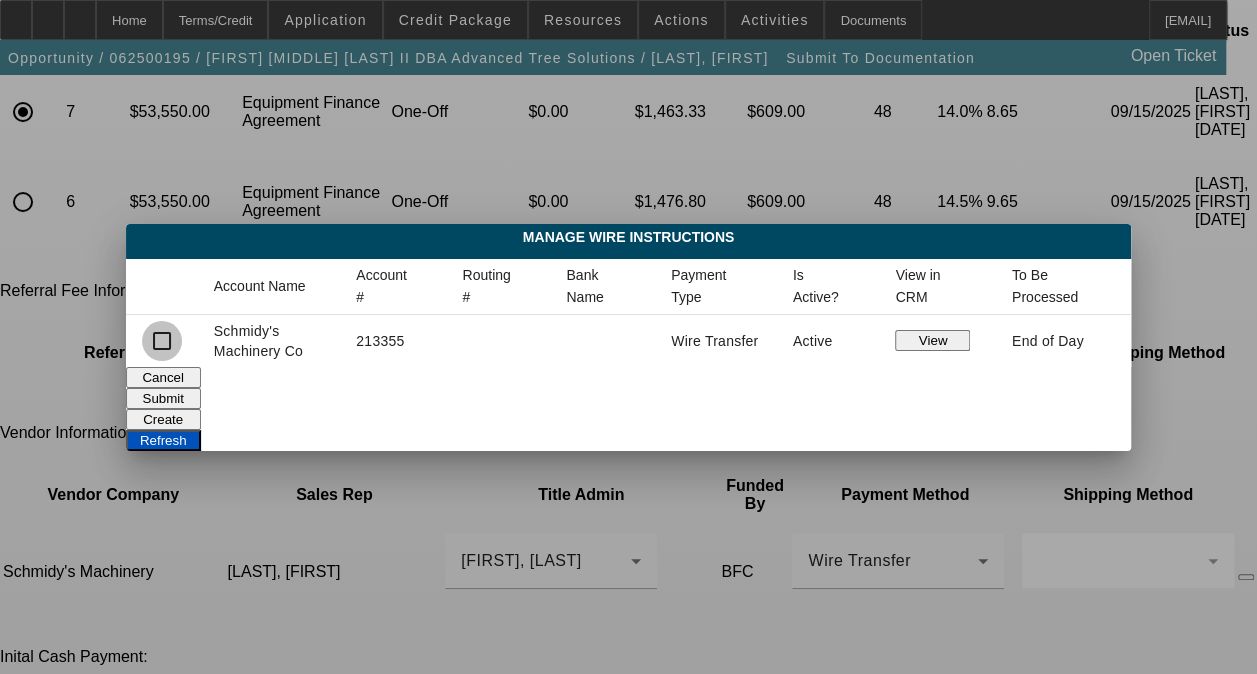 click at bounding box center [162, 341] 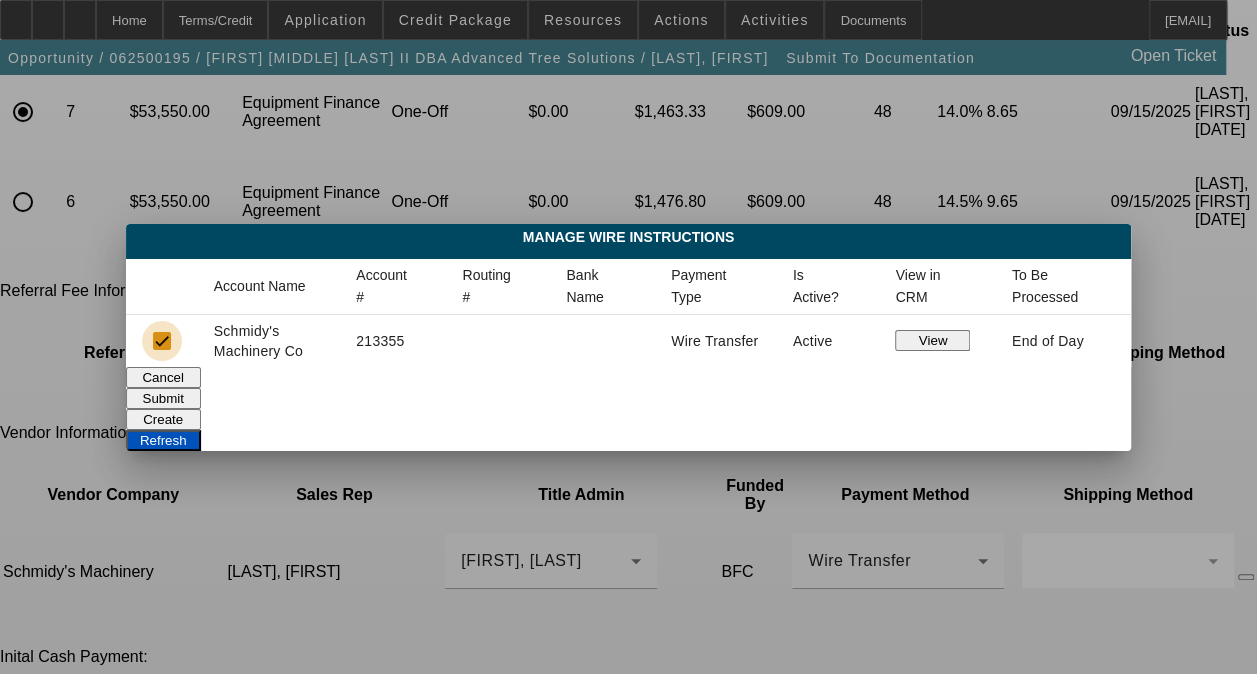 checkbox on "true" 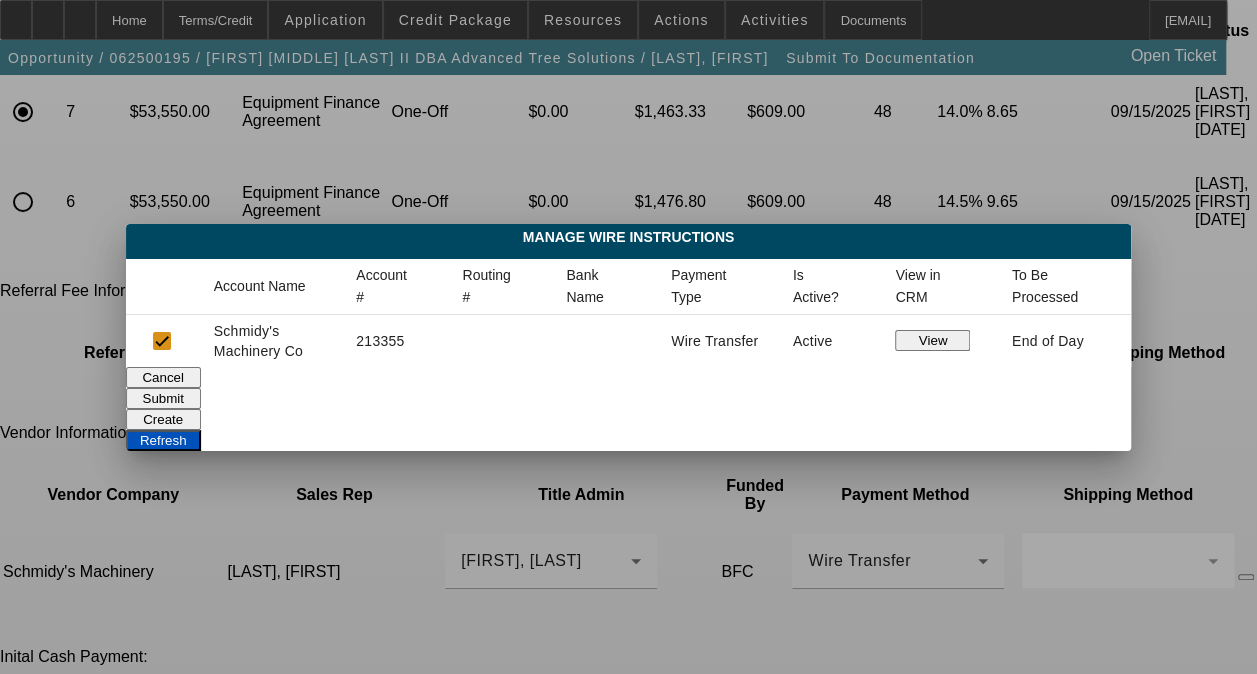 click on "Submit" at bounding box center [163, 398] 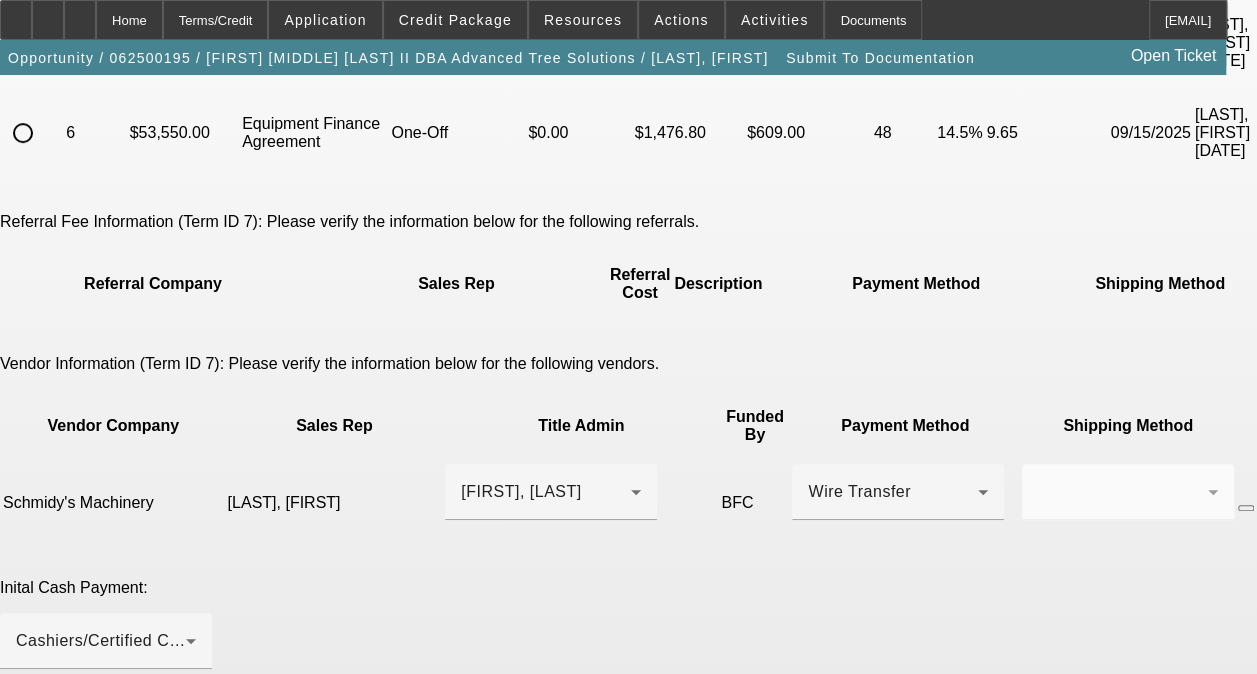 scroll, scrollTop: 300, scrollLeft: 0, axis: vertical 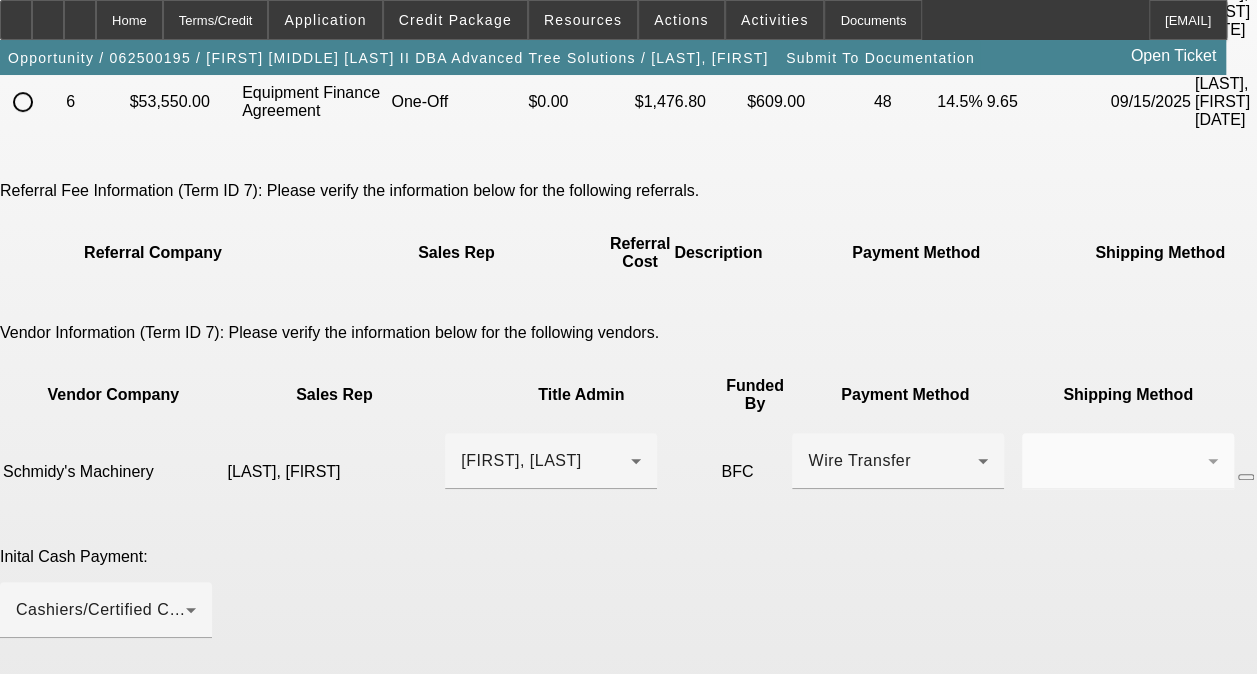 click 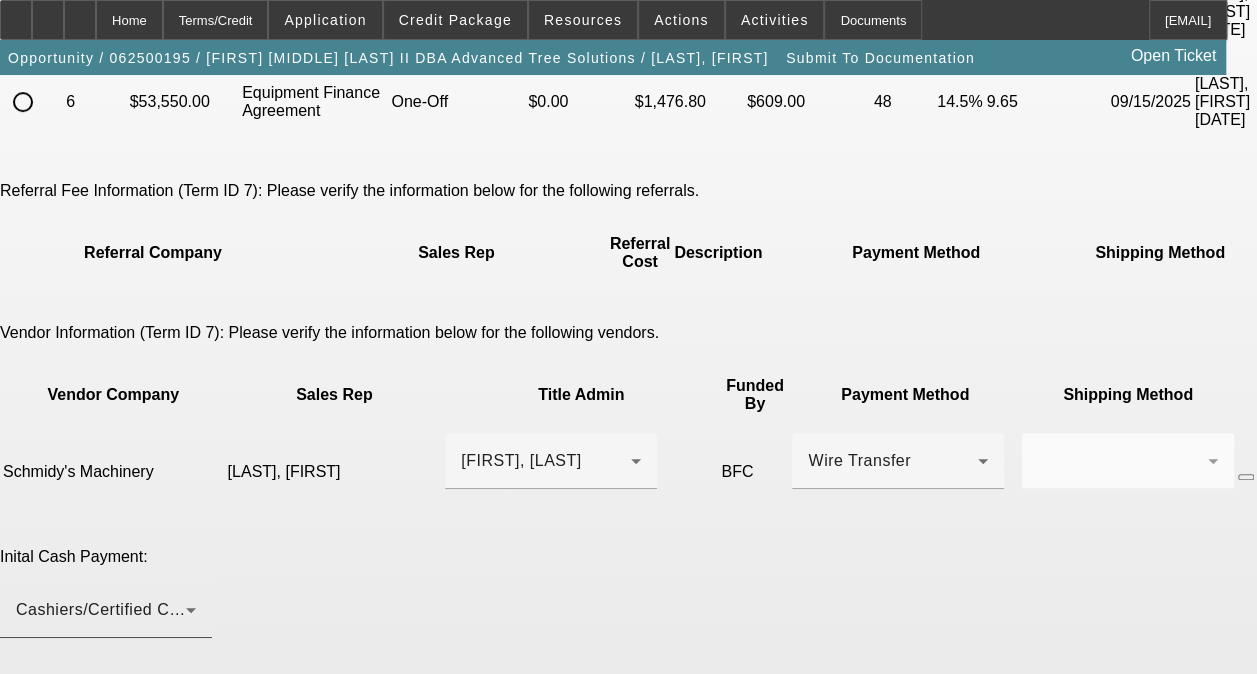 click on "Cashiers/Certified Check" at bounding box center [101, 610] 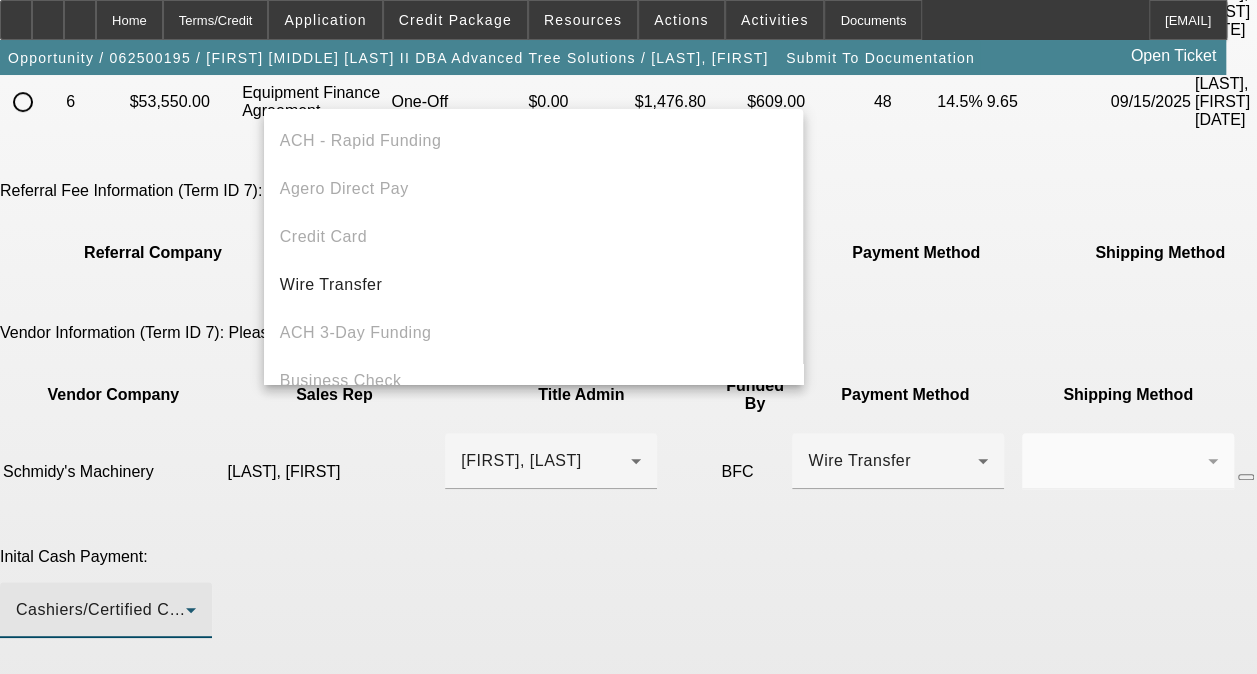 scroll, scrollTop: 69, scrollLeft: 0, axis: vertical 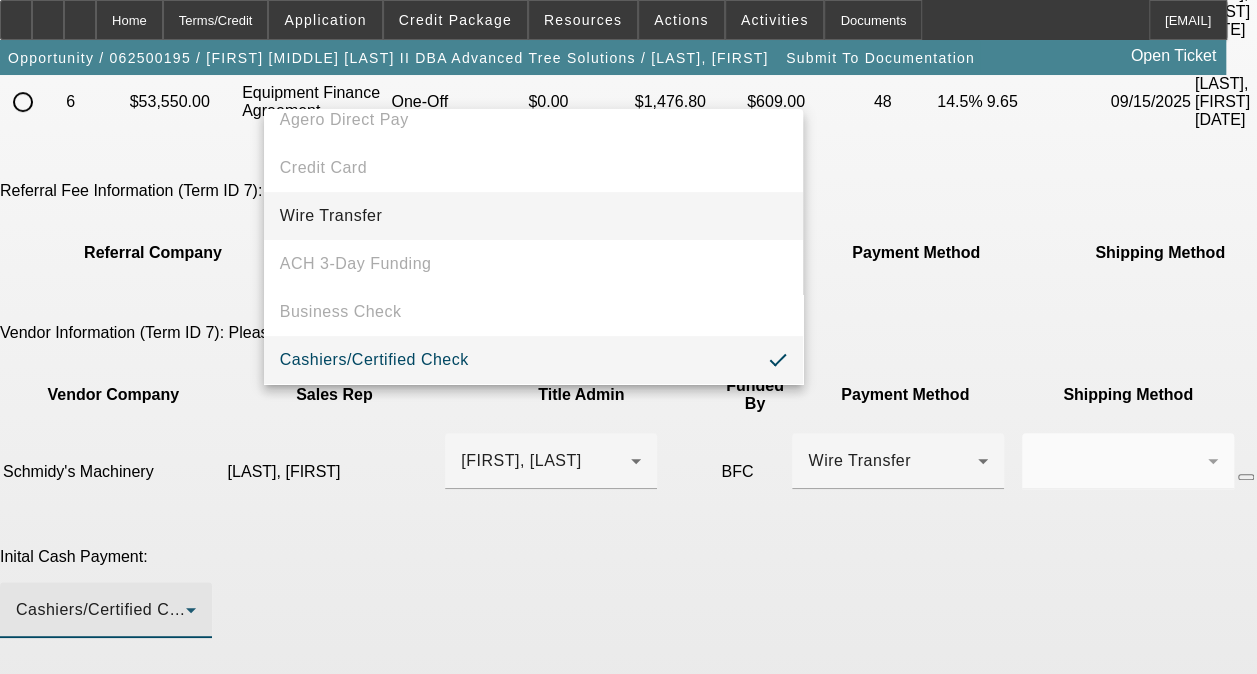 click on "Wire Transfer" at bounding box center [533, 216] 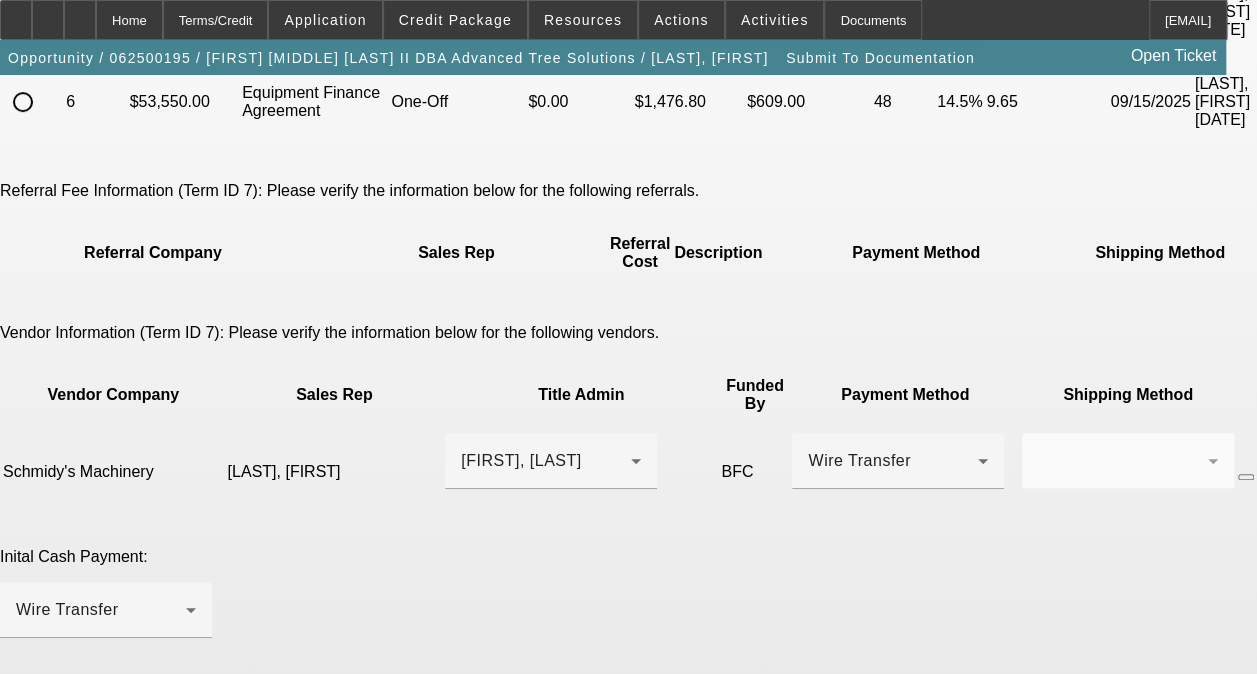 click 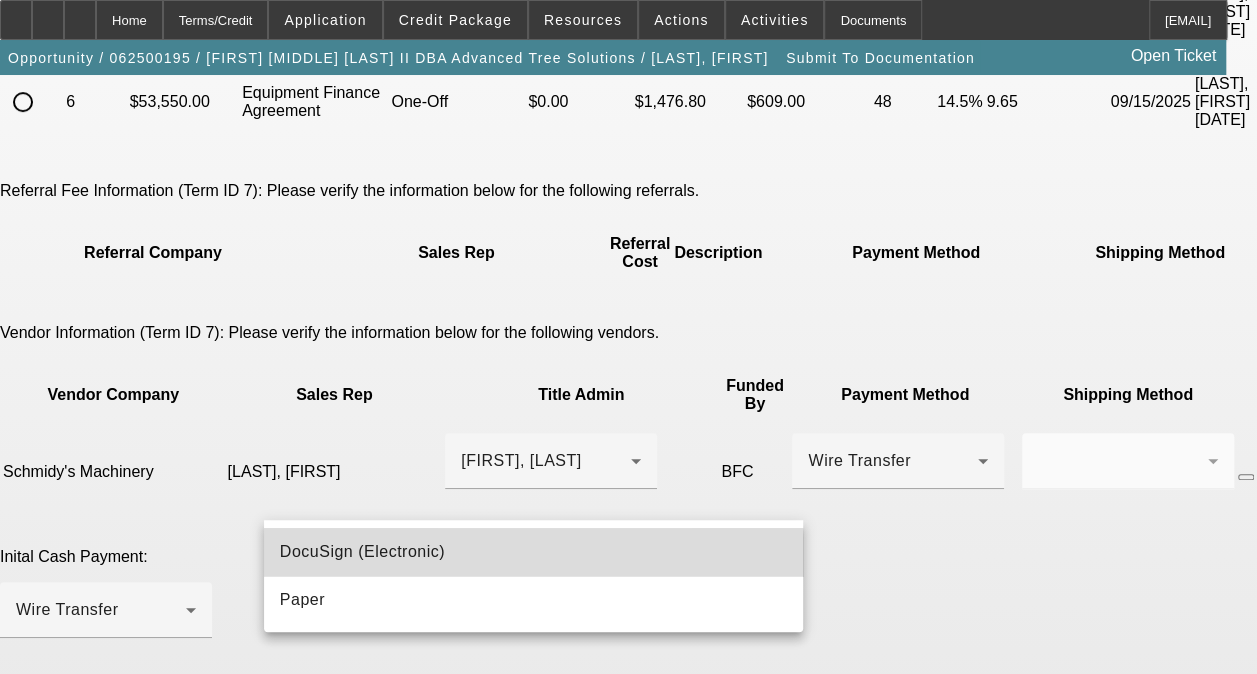 click on "DocuSign (Electronic)" at bounding box center (533, 552) 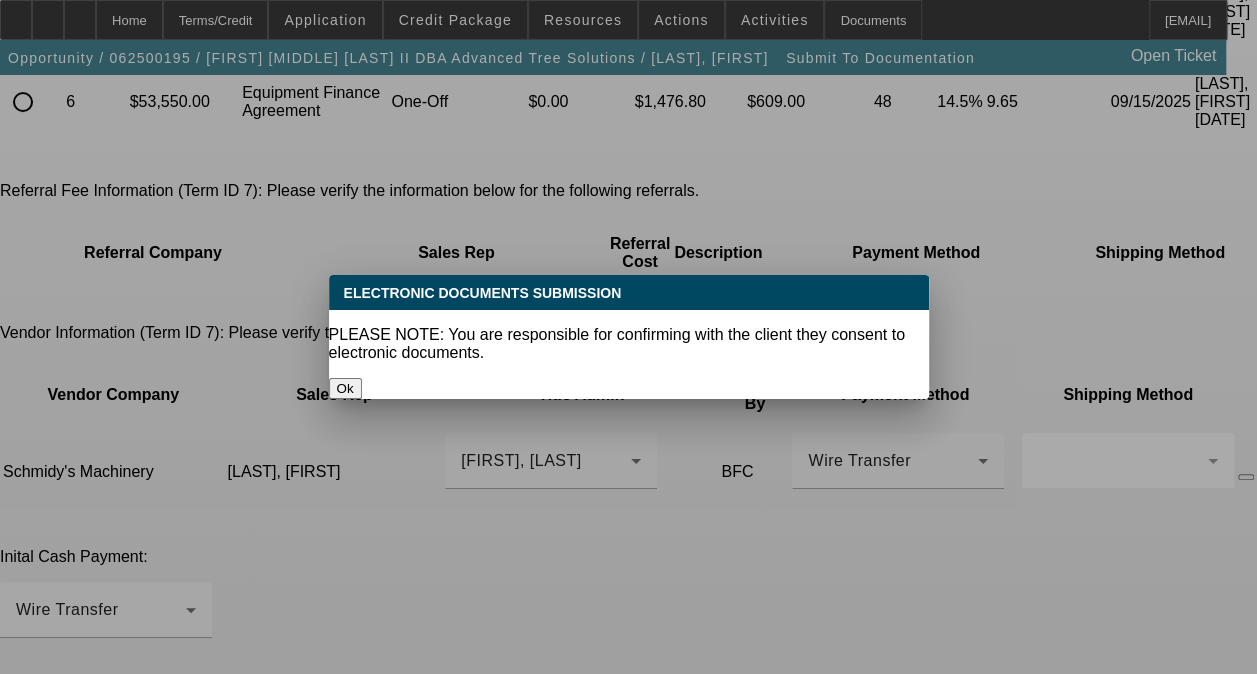 click on "Ok" at bounding box center [345, 388] 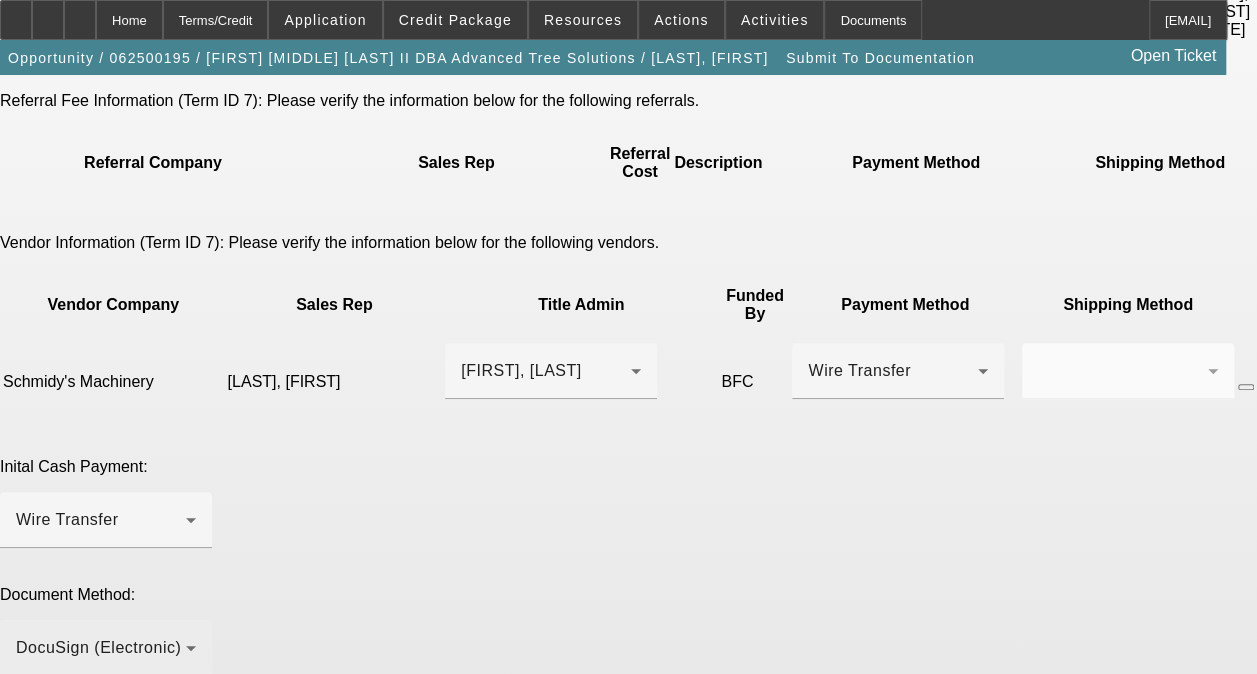 scroll, scrollTop: 589, scrollLeft: 0, axis: vertical 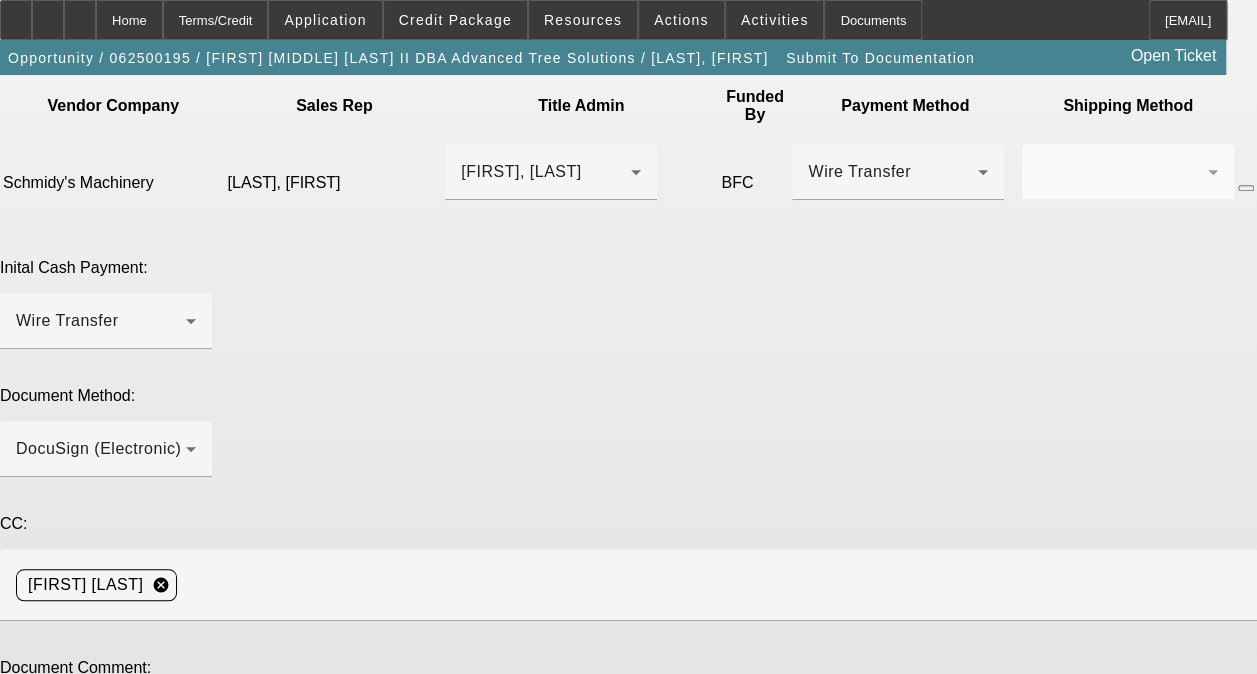 click at bounding box center [106, 733] 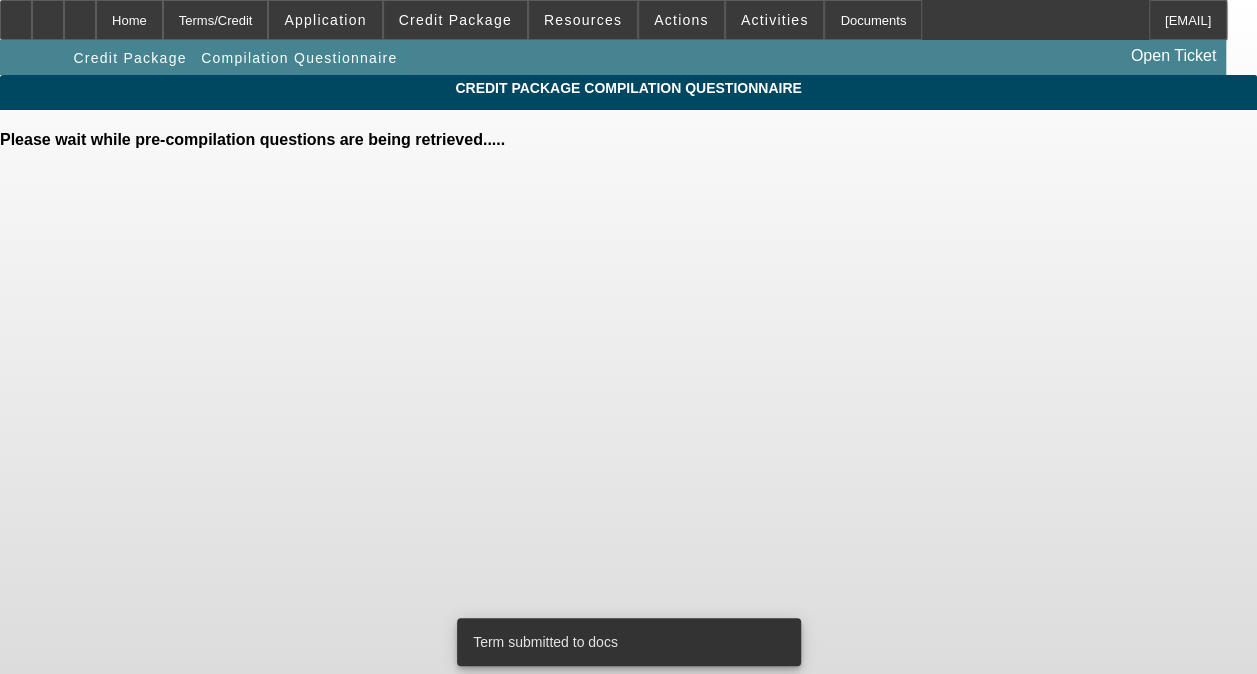 scroll, scrollTop: 0, scrollLeft: 0, axis: both 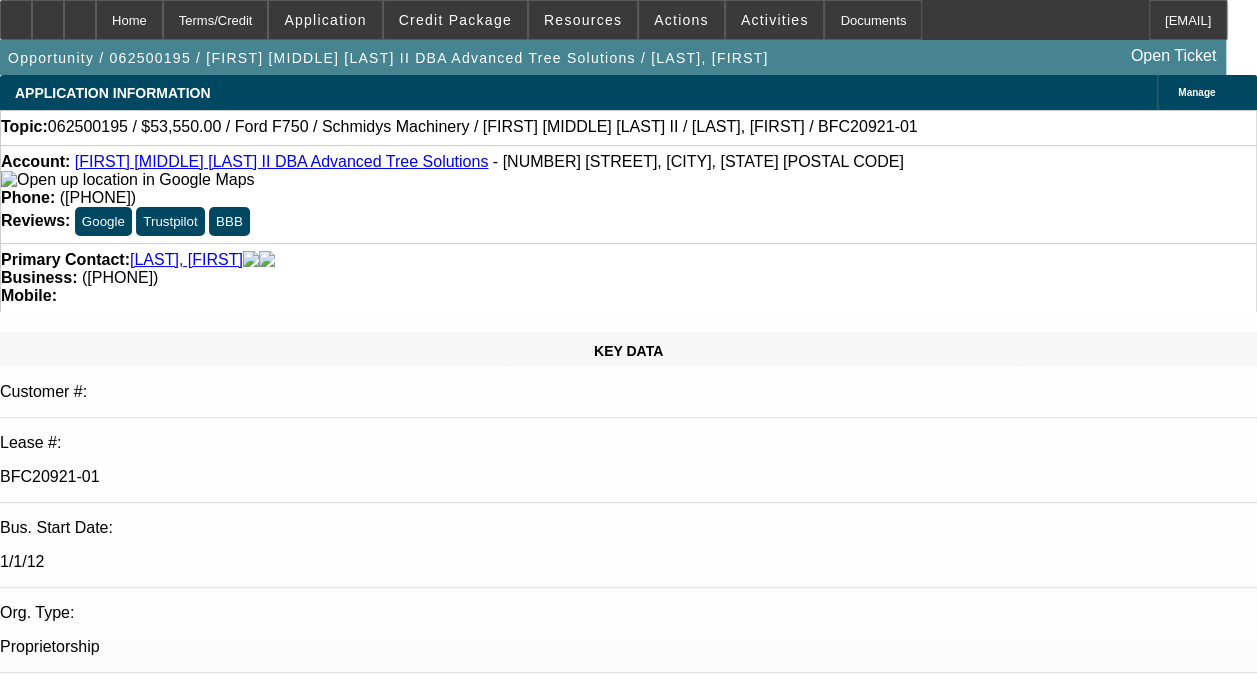 select on "0.1" 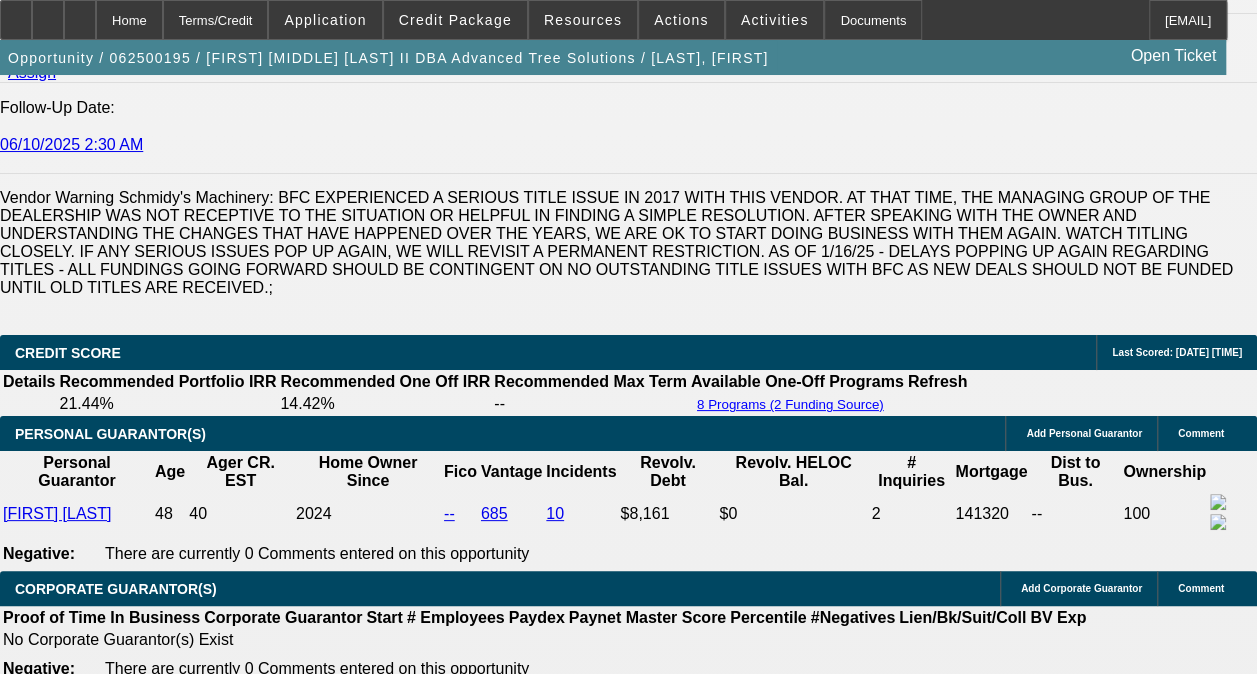 scroll, scrollTop: 3500, scrollLeft: 0, axis: vertical 